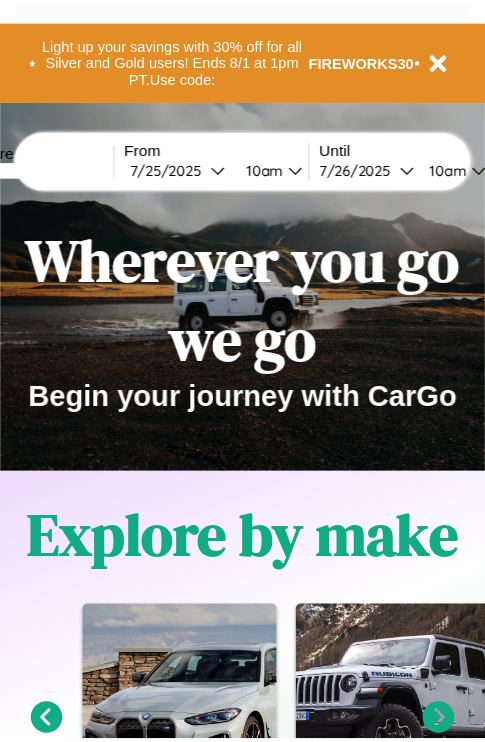 scroll, scrollTop: 0, scrollLeft: 0, axis: both 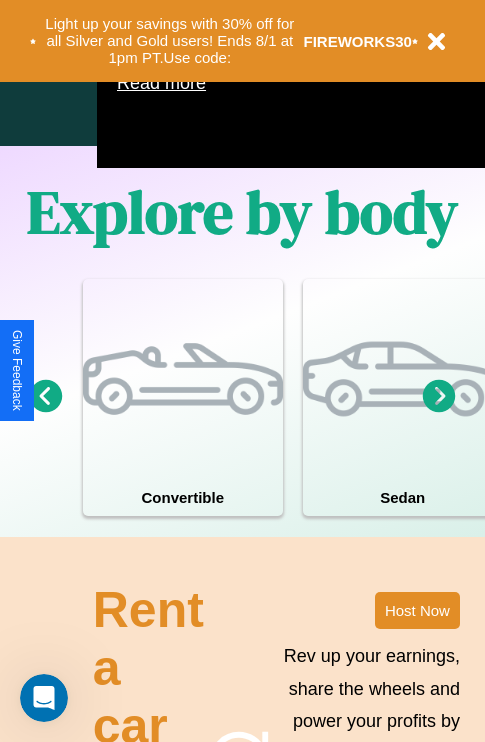 click 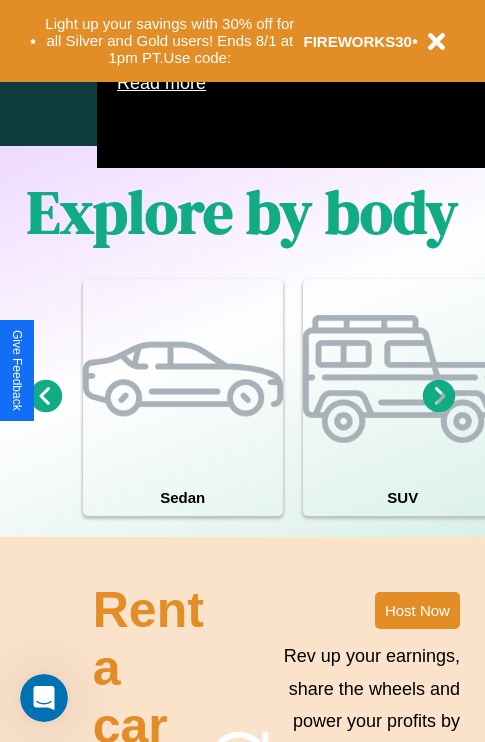 click 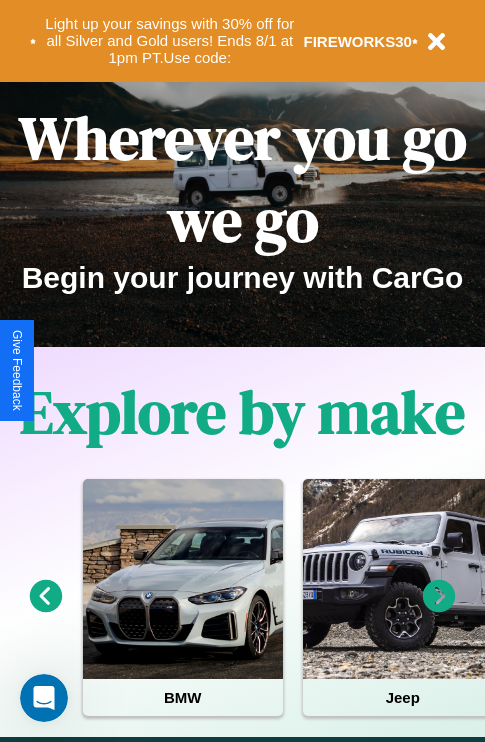 scroll, scrollTop: 0, scrollLeft: 0, axis: both 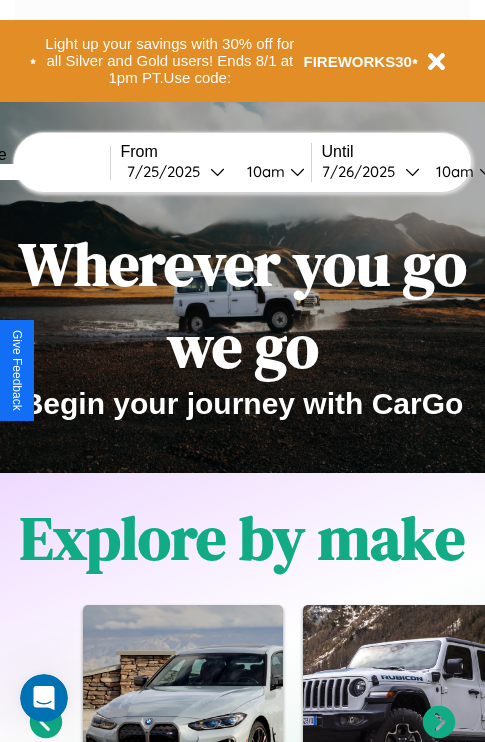 click at bounding box center [35, 172] 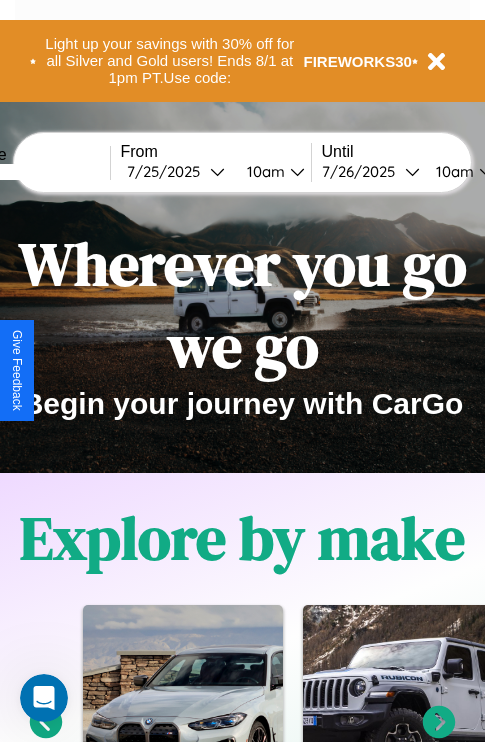 type on "****" 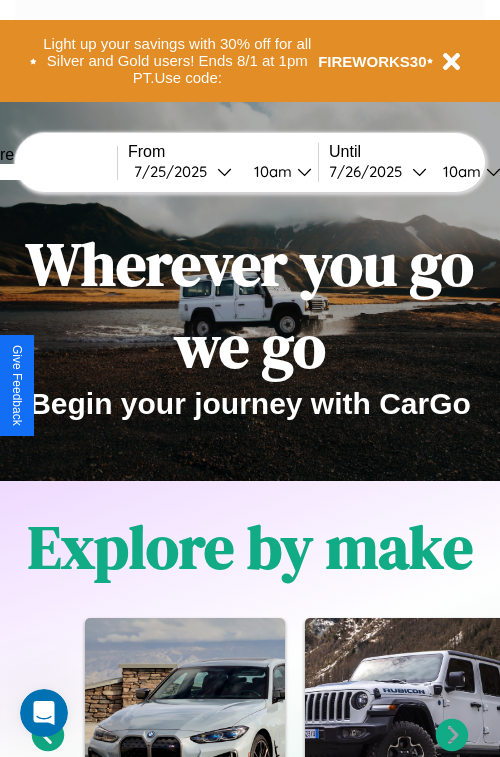 select on "*" 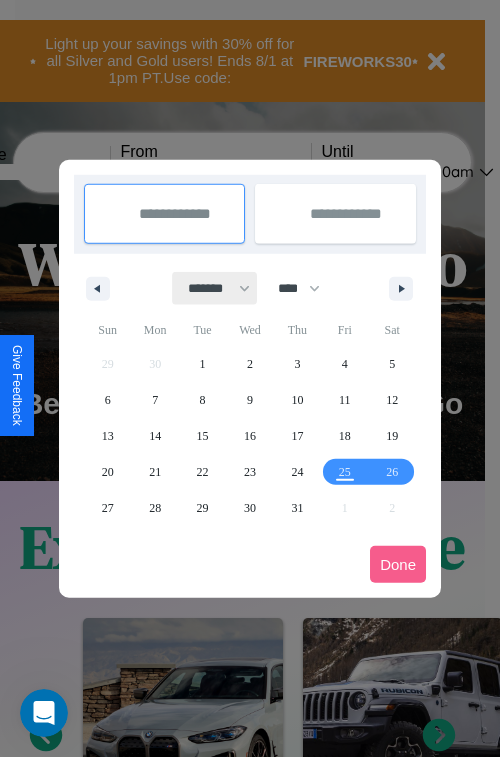 click on "******* ******** ***** ***** *** **** **** ****** ********* ******* ******** ********" at bounding box center (215, 288) 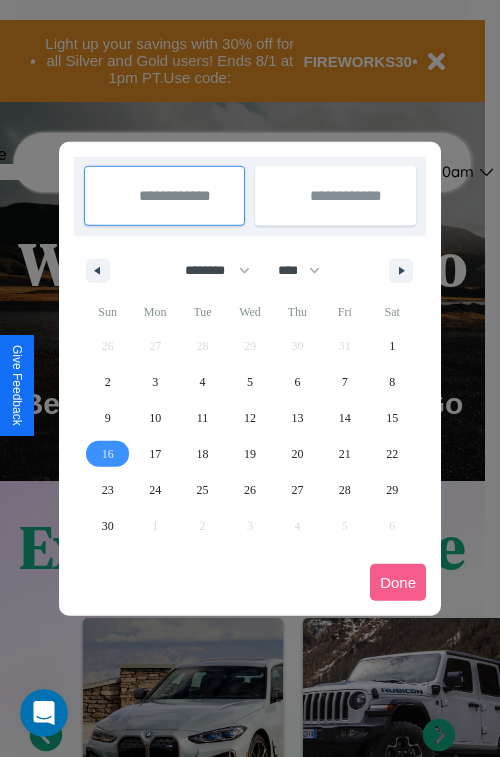 click on "16" at bounding box center (108, 454) 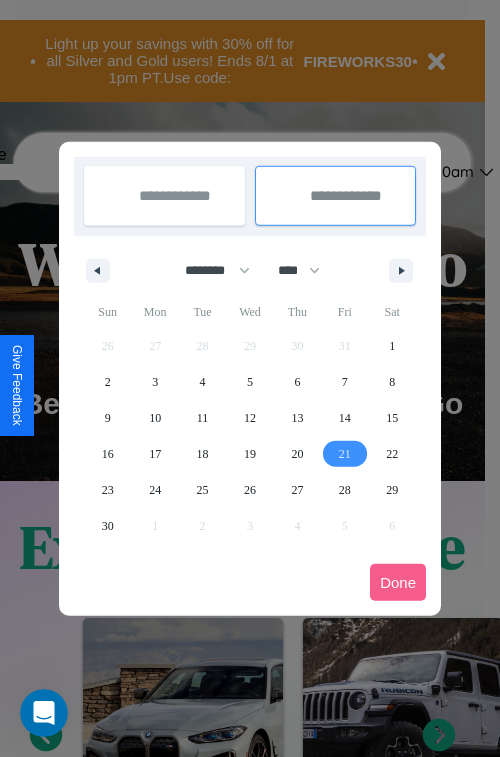click on "21" at bounding box center [345, 454] 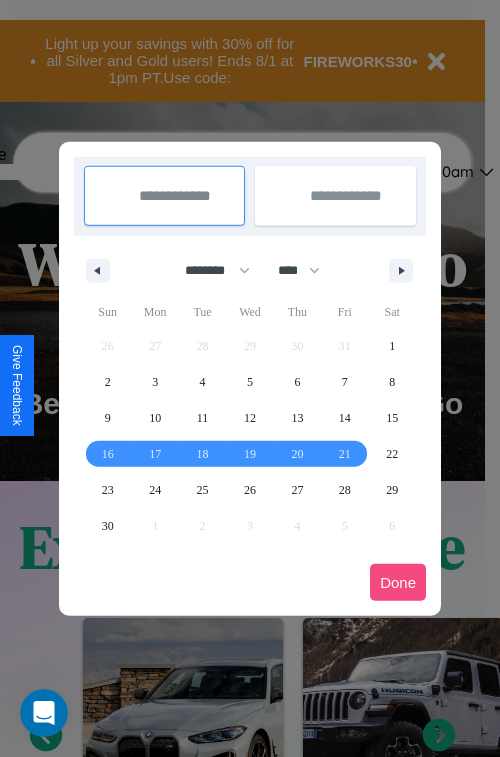 click on "Done" at bounding box center (398, 582) 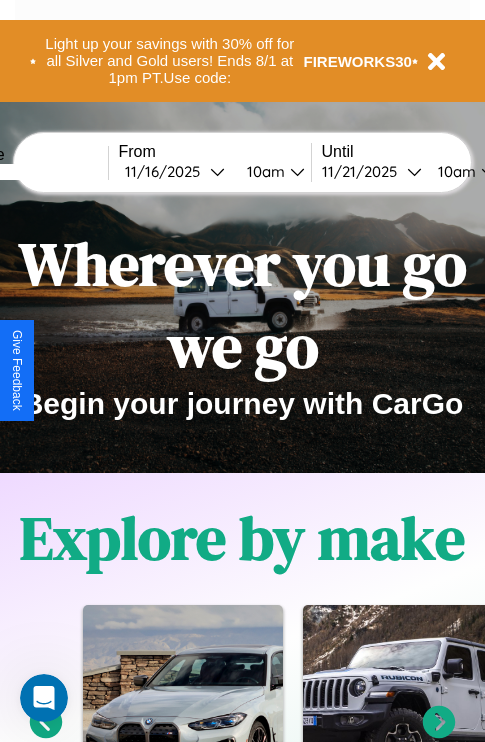 click on "10am" at bounding box center [263, 171] 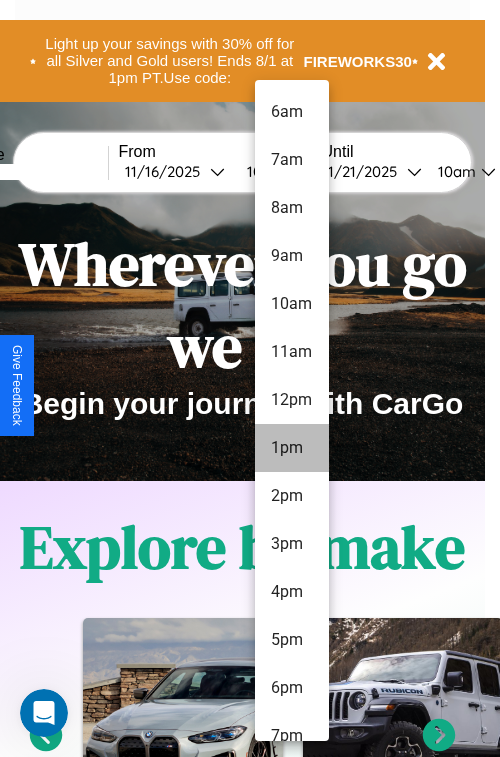 click on "1pm" at bounding box center [292, 448] 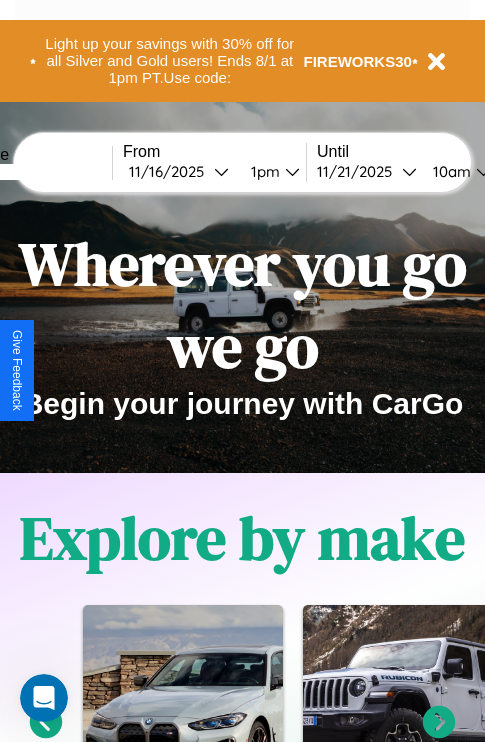 scroll, scrollTop: 0, scrollLeft: 73, axis: horizontal 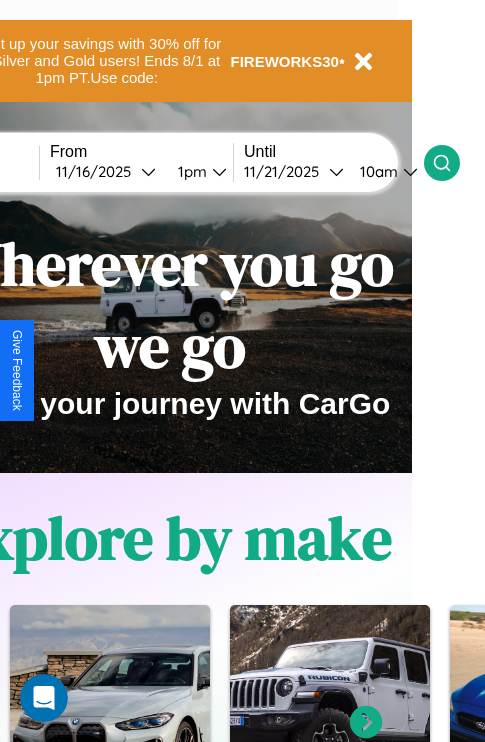 click 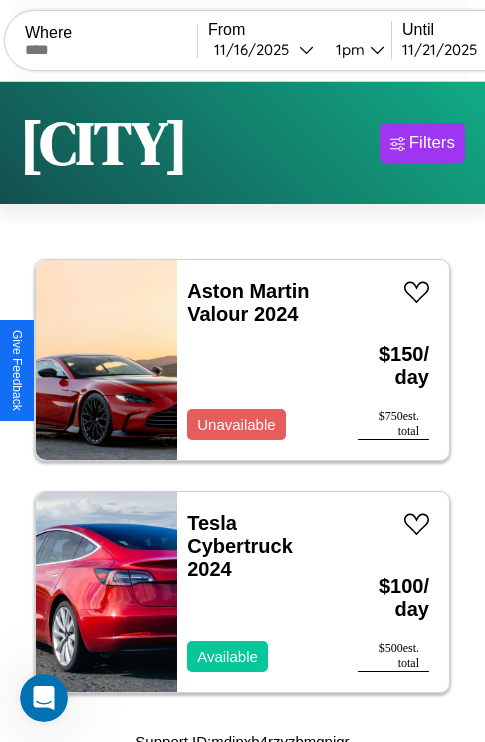 scroll, scrollTop: 13, scrollLeft: 0, axis: vertical 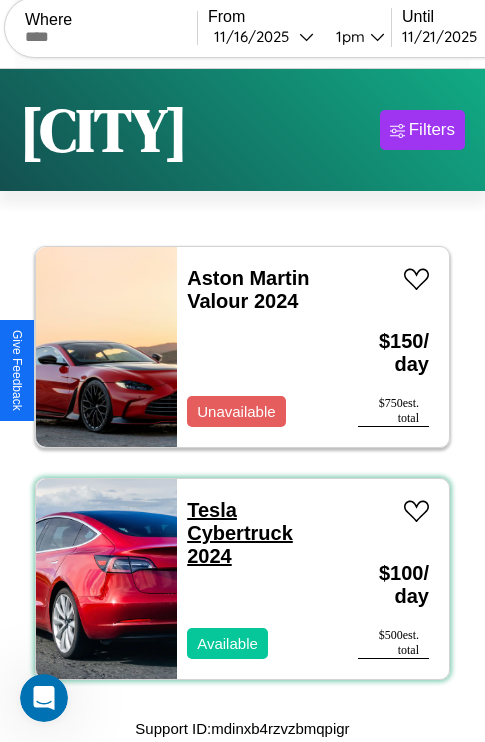 click on "Tesla   Cybertruck   2024" at bounding box center (240, 533) 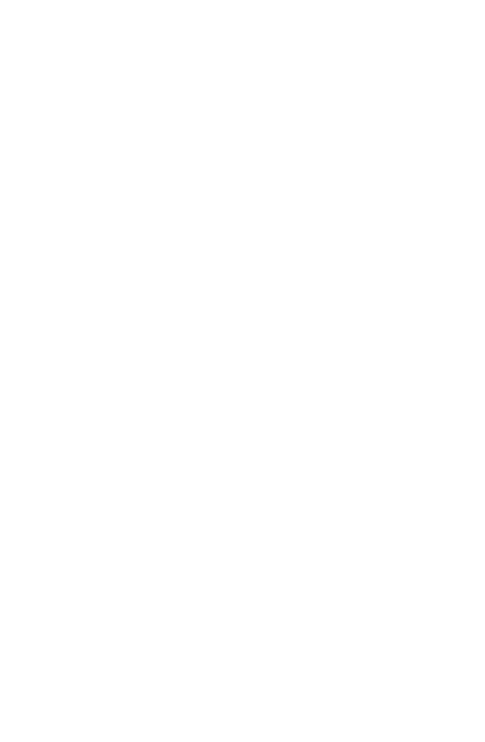 scroll, scrollTop: 0, scrollLeft: 0, axis: both 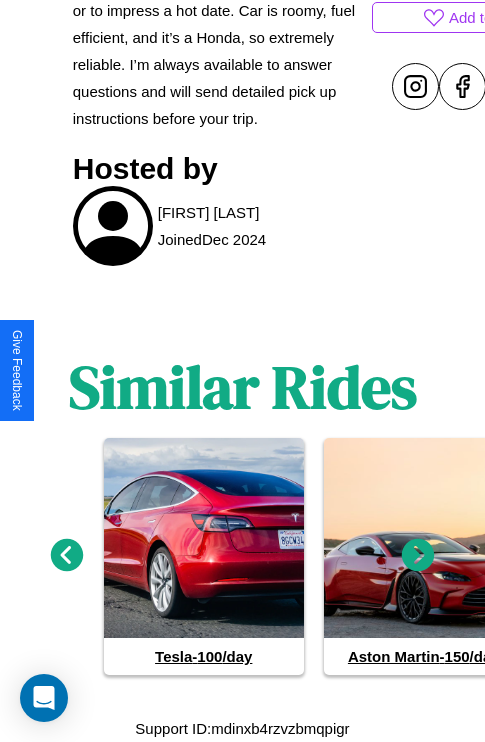 click 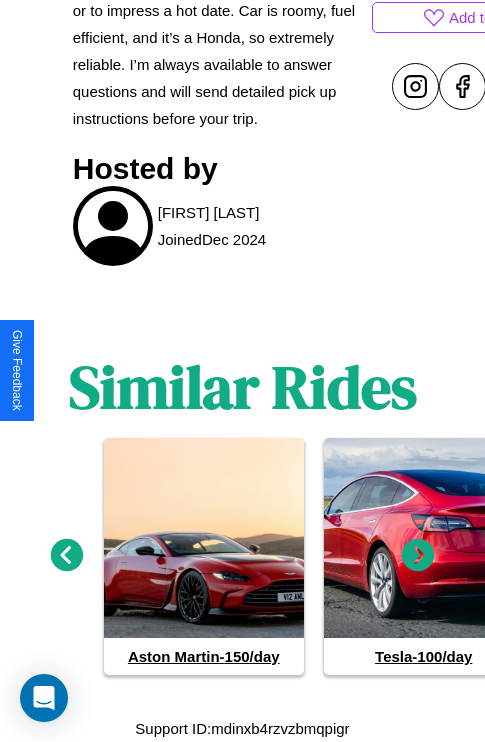 click 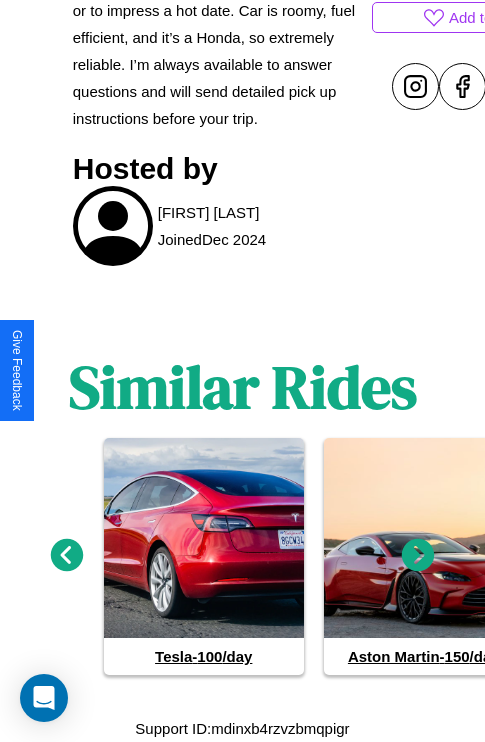 click 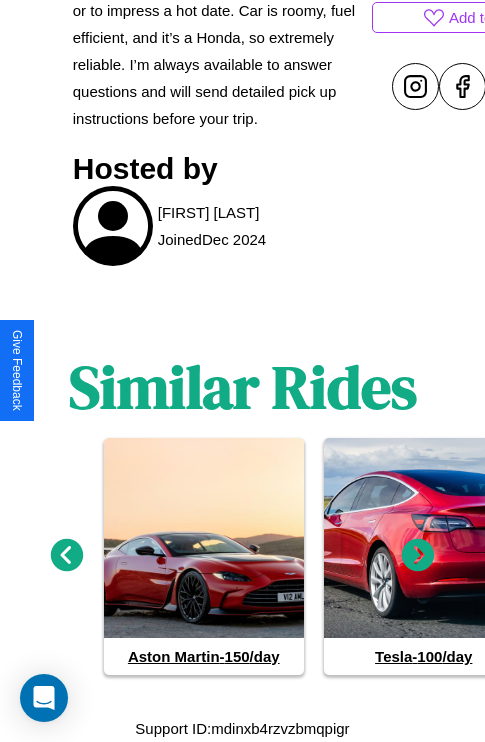 click 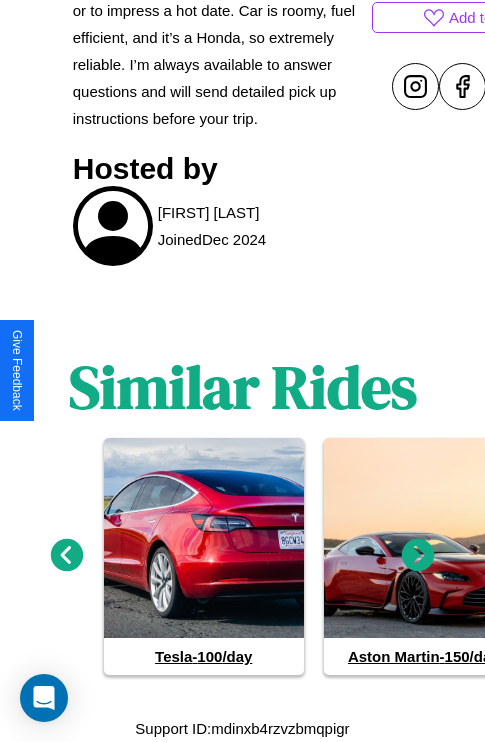 click 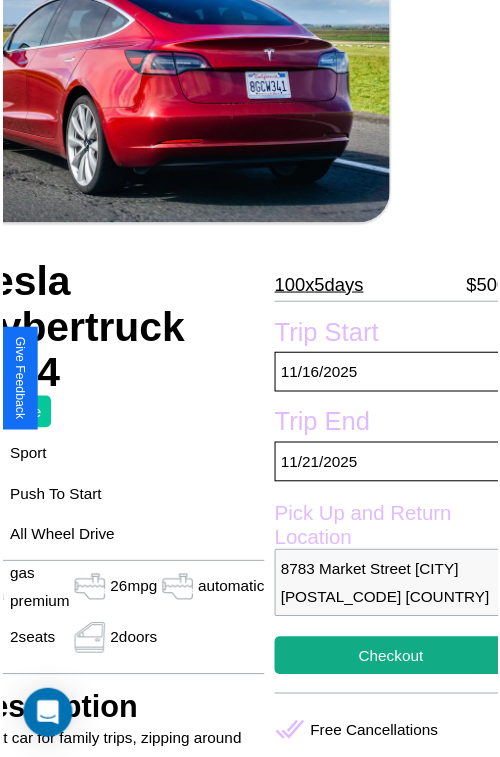 scroll, scrollTop: 130, scrollLeft: 107, axis: both 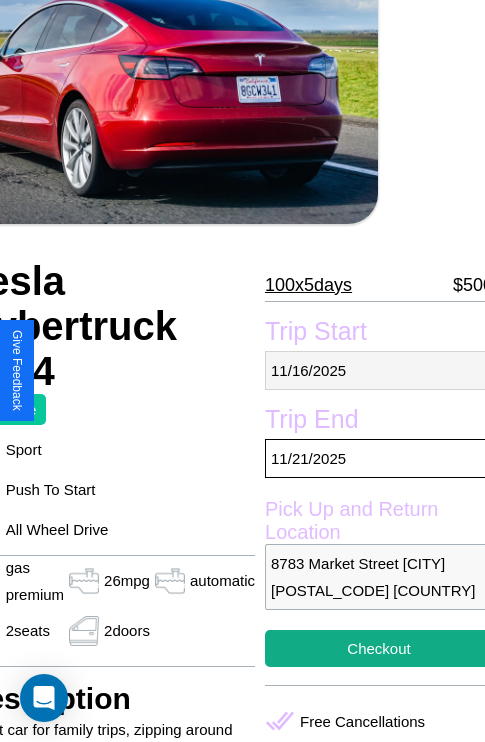 click on "11 / 16 / 2025" at bounding box center (379, 370) 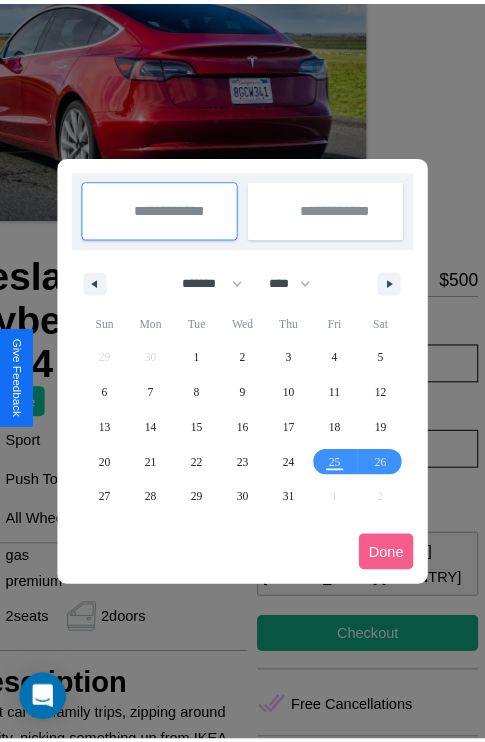 scroll, scrollTop: 0, scrollLeft: 107, axis: horizontal 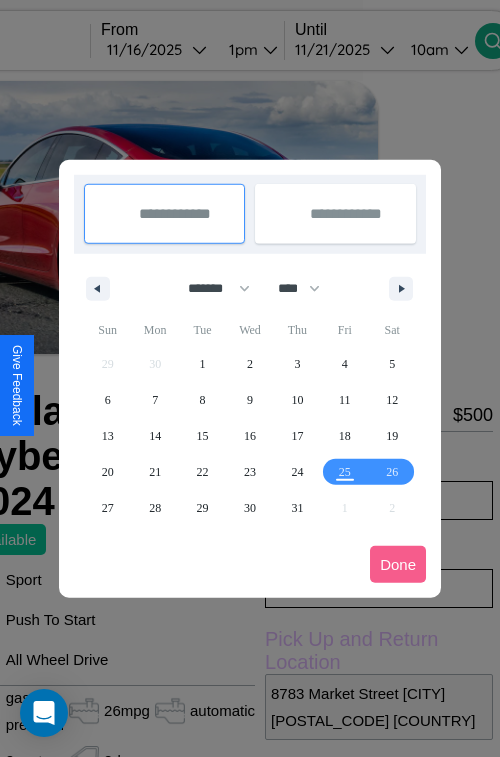 click at bounding box center (250, 378) 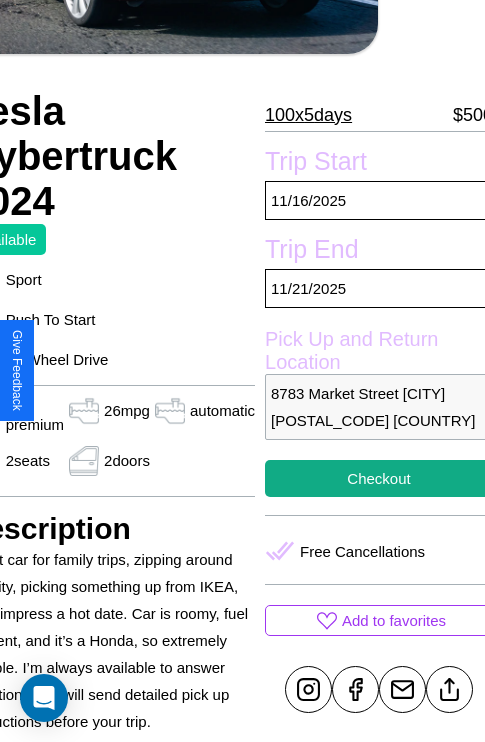 scroll, scrollTop: 408, scrollLeft: 107, axis: both 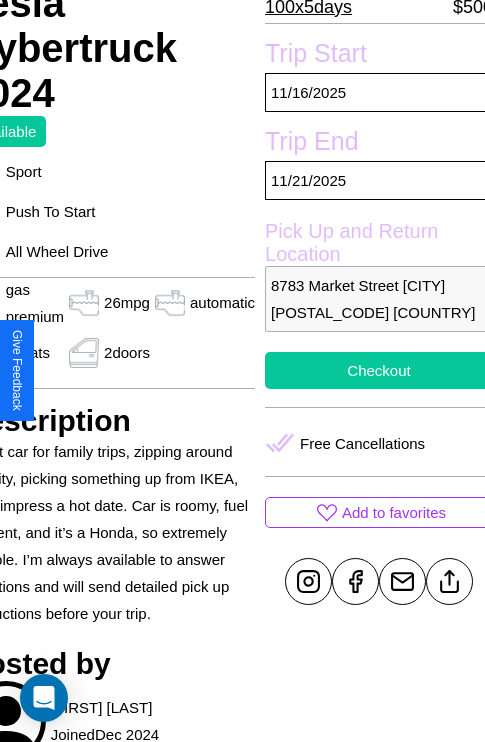click on "Checkout" at bounding box center (379, 370) 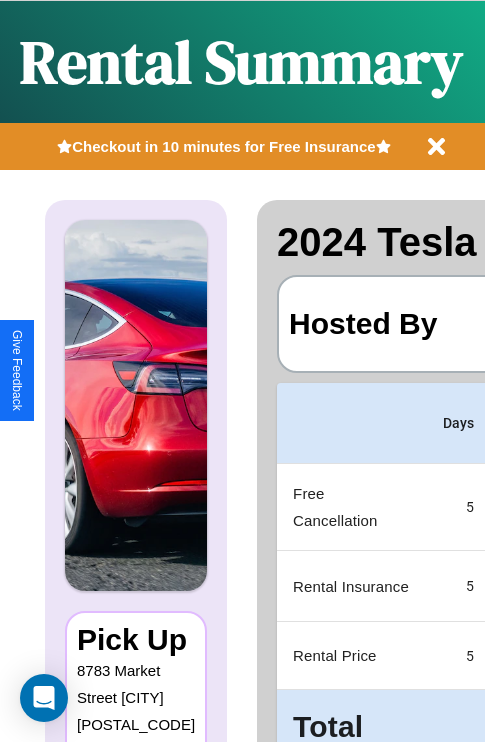 scroll, scrollTop: 0, scrollLeft: 382, axis: horizontal 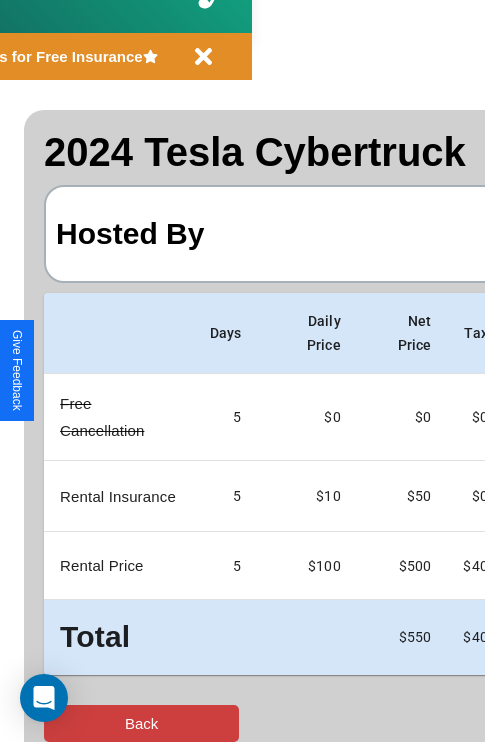click on "Back" at bounding box center (141, 723) 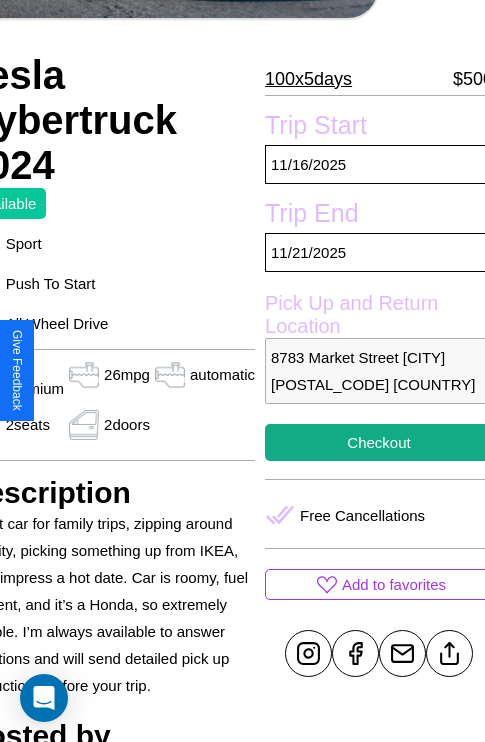 scroll, scrollTop: 408, scrollLeft: 107, axis: both 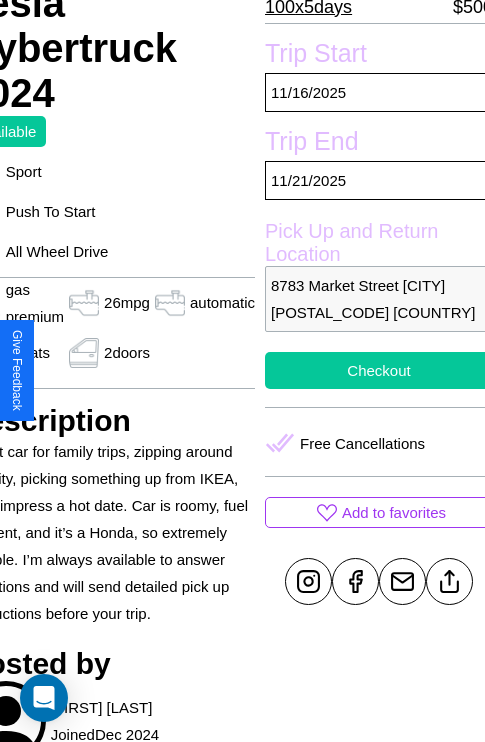 click on "Checkout" at bounding box center [379, 370] 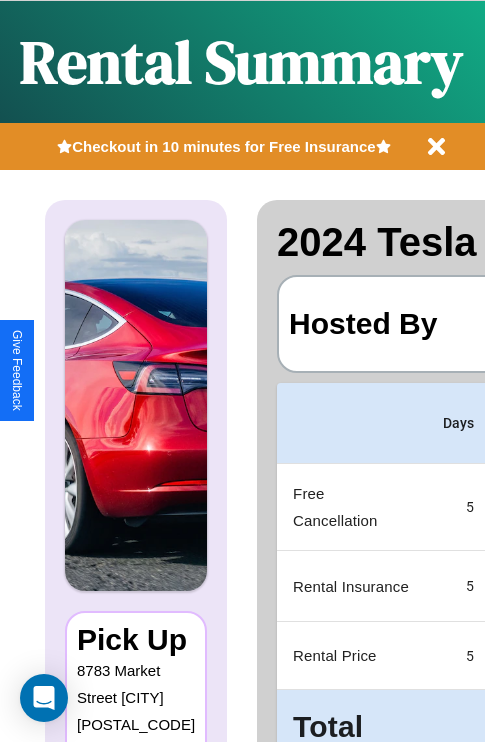 scroll, scrollTop: 0, scrollLeft: 382, axis: horizontal 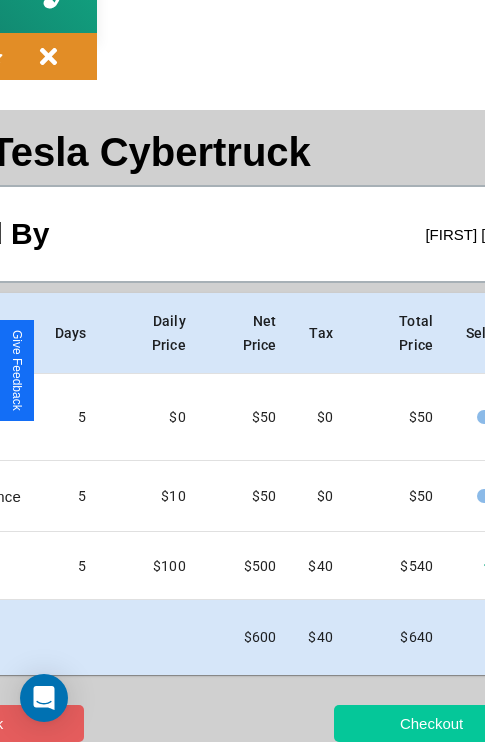 click on "Checkout" at bounding box center [431, 723] 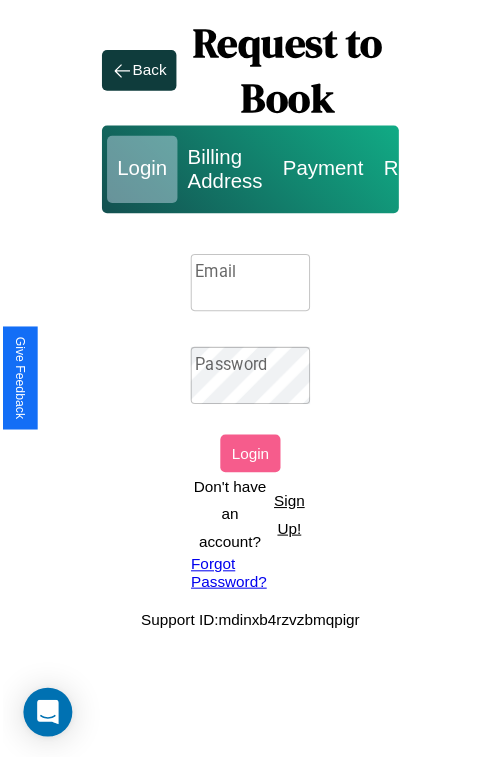 scroll, scrollTop: 0, scrollLeft: 0, axis: both 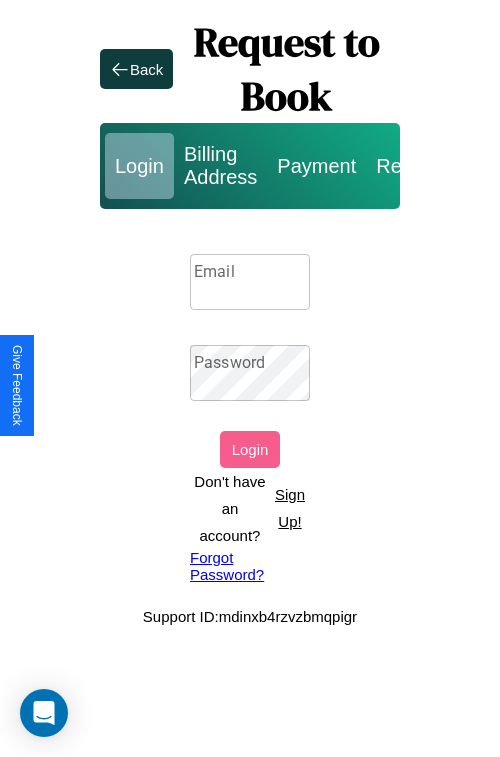 click on "Sign Up!" at bounding box center (290, 508) 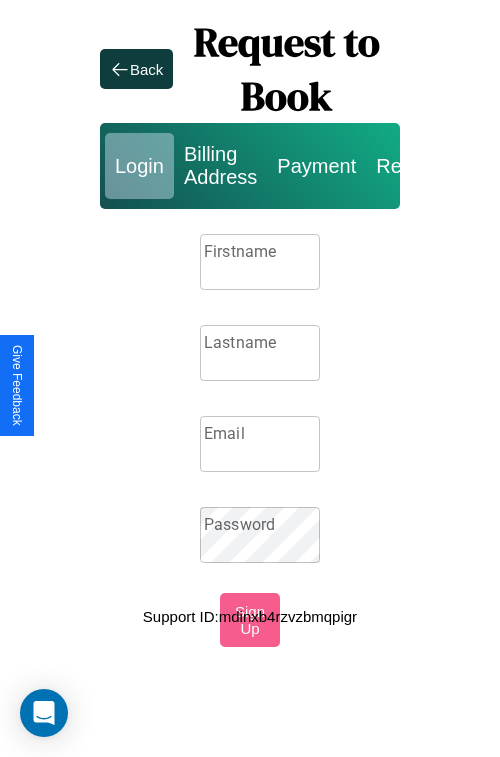 click on "Firstname" at bounding box center (260, 262) 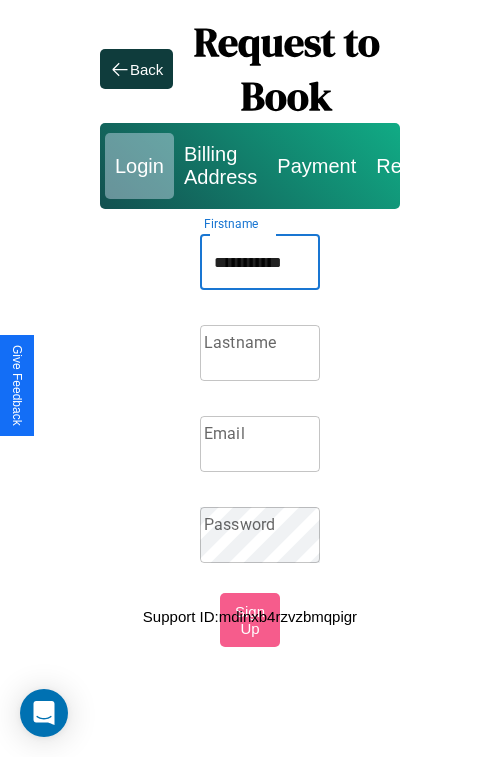 type on "**********" 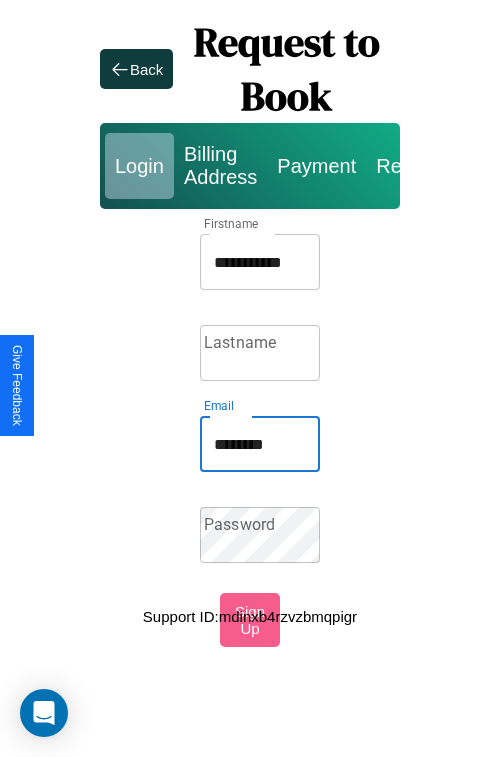 type on "********" 